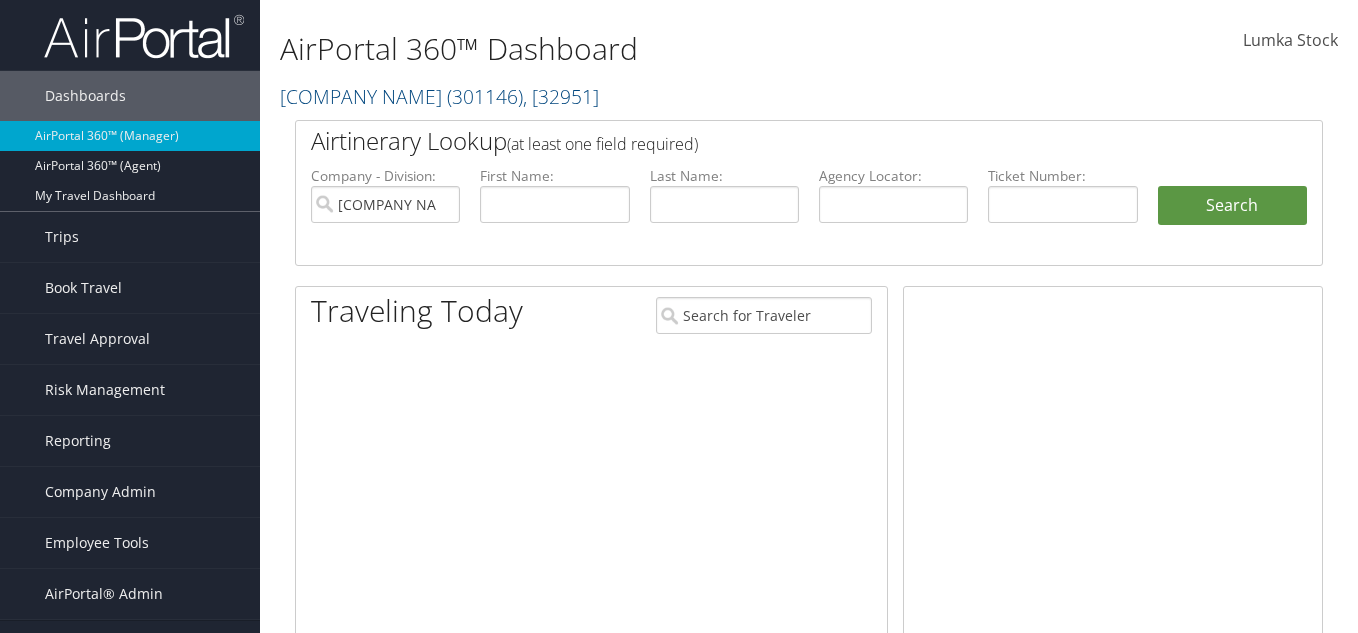 scroll, scrollTop: 0, scrollLeft: 0, axis: both 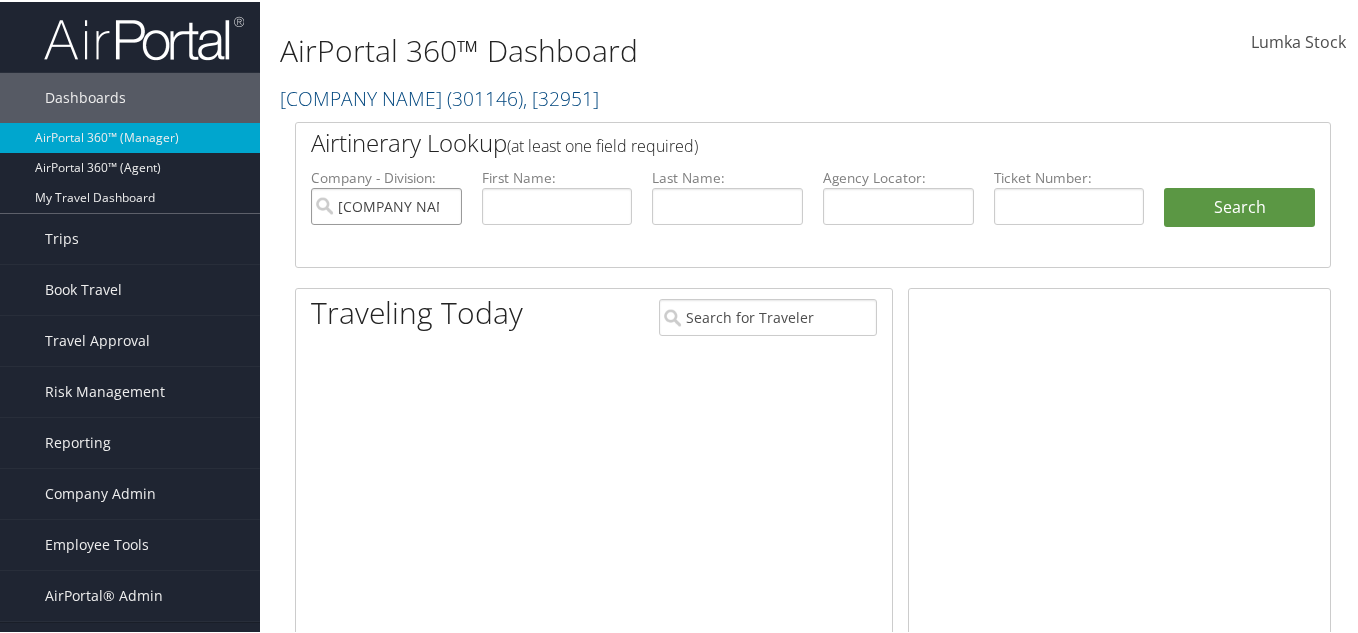 click on "[COMPANY NAME]" at bounding box center [386, 204] 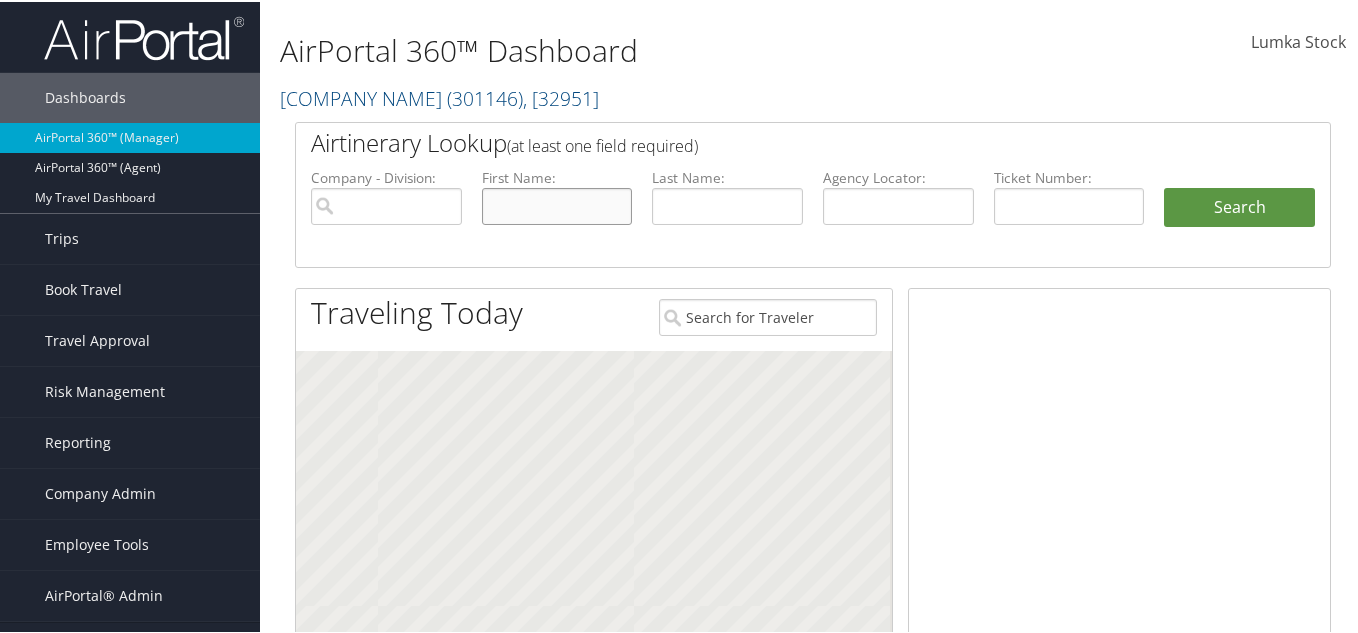 click at bounding box center [557, 204] 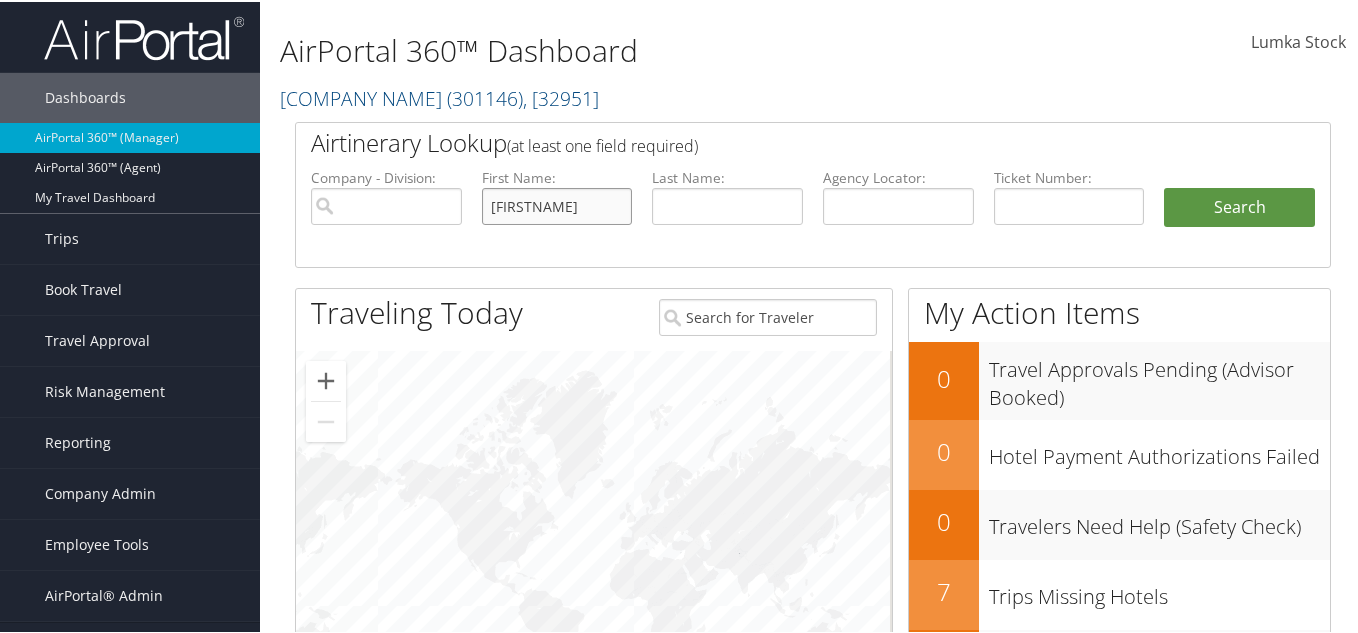 type on "[FIRST]" 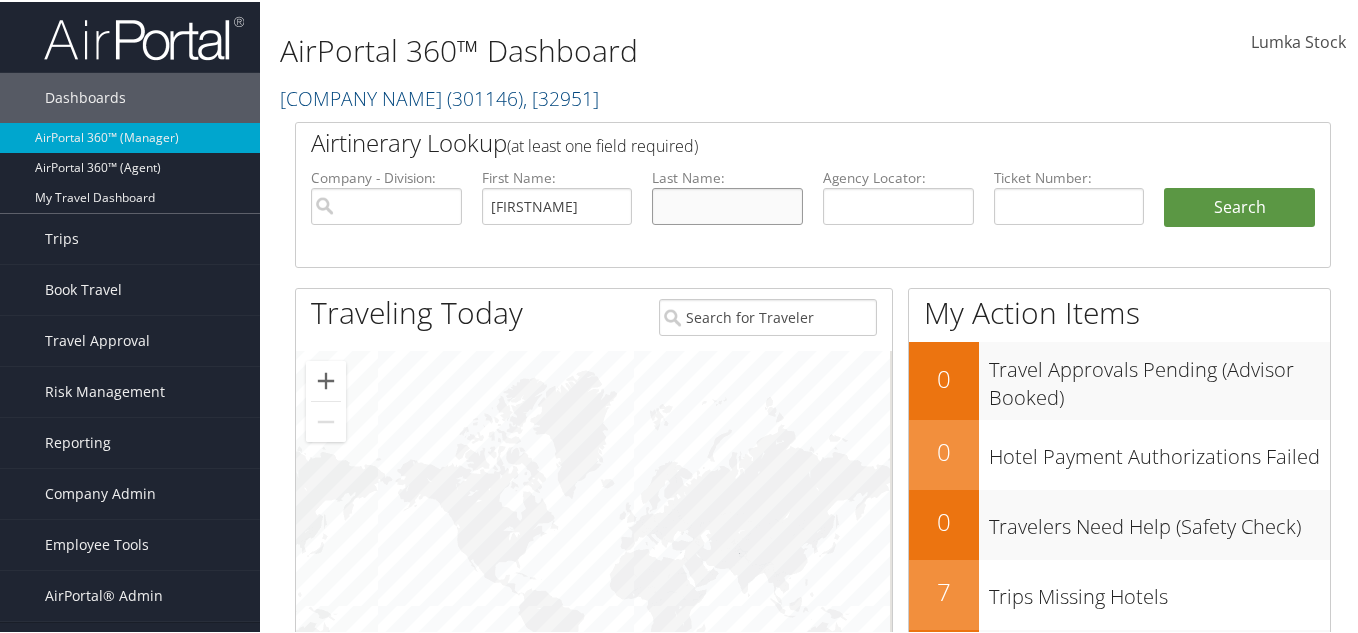 click at bounding box center (727, 204) 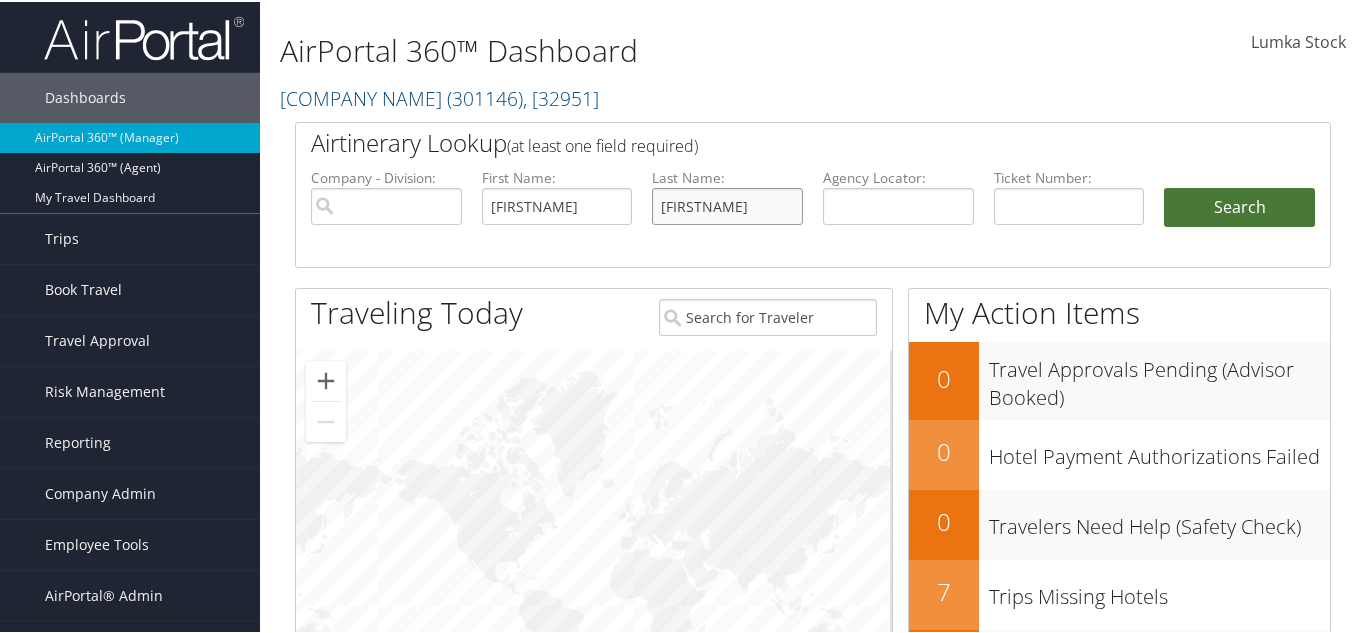type on "[LAST]" 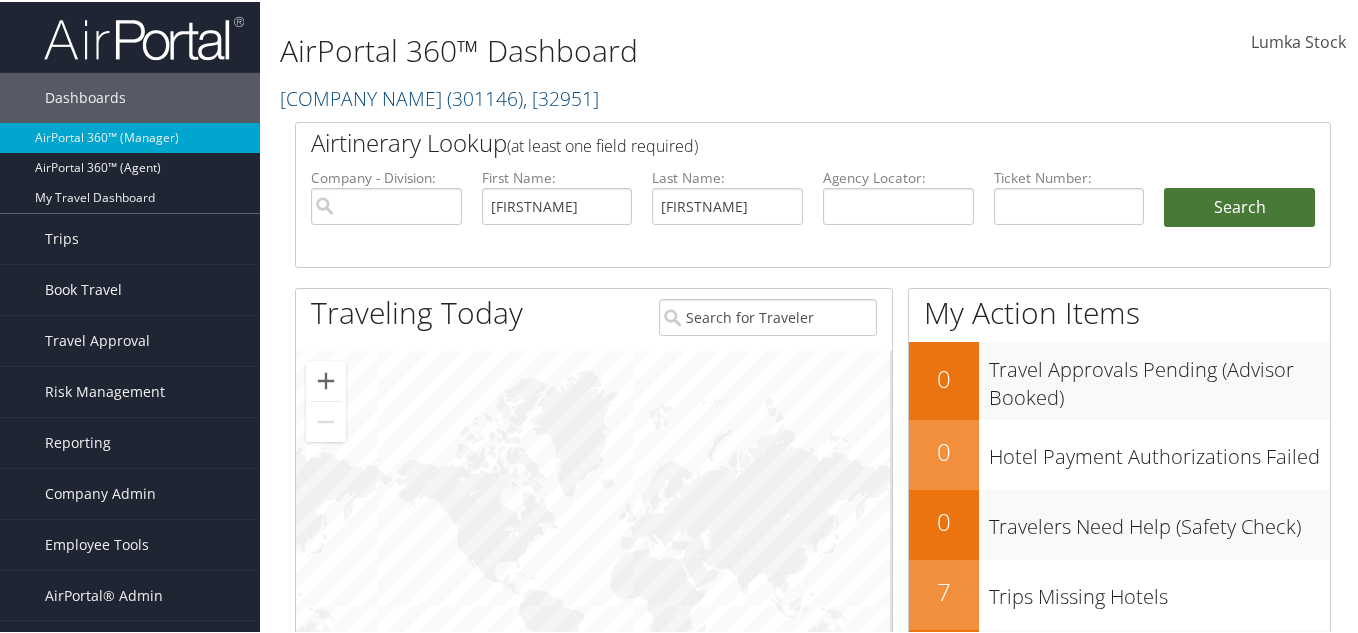 click on "Search" at bounding box center [1239, 206] 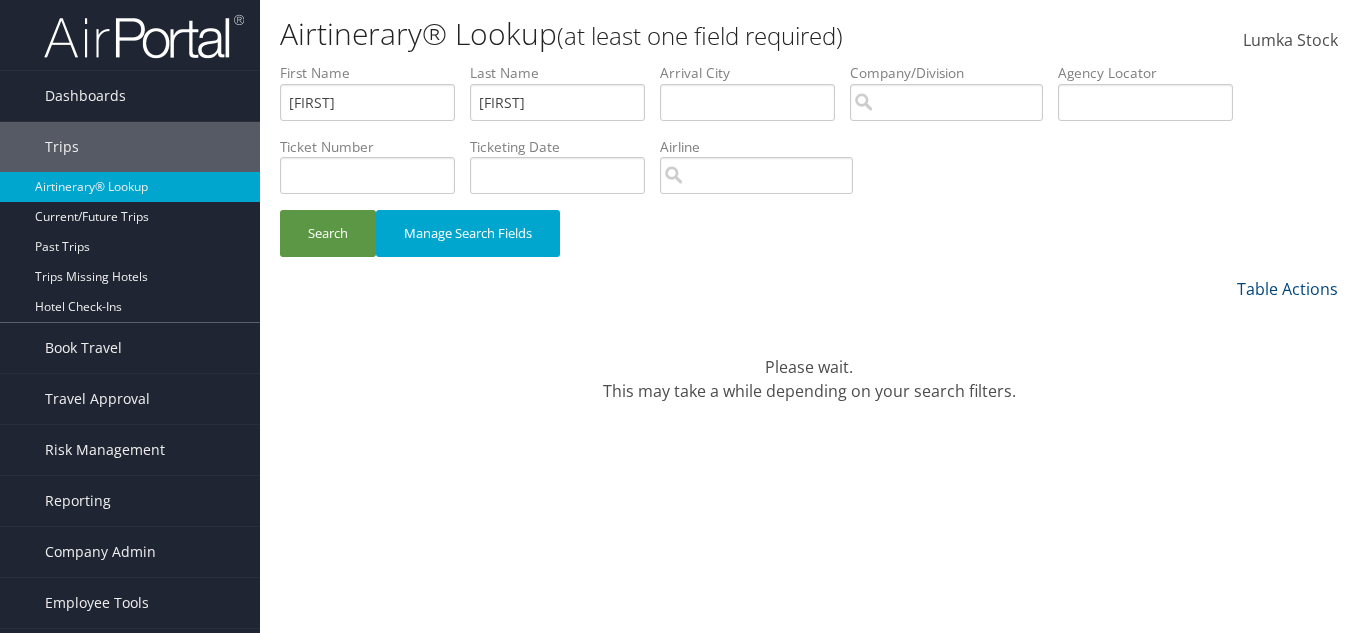 scroll, scrollTop: 0, scrollLeft: 0, axis: both 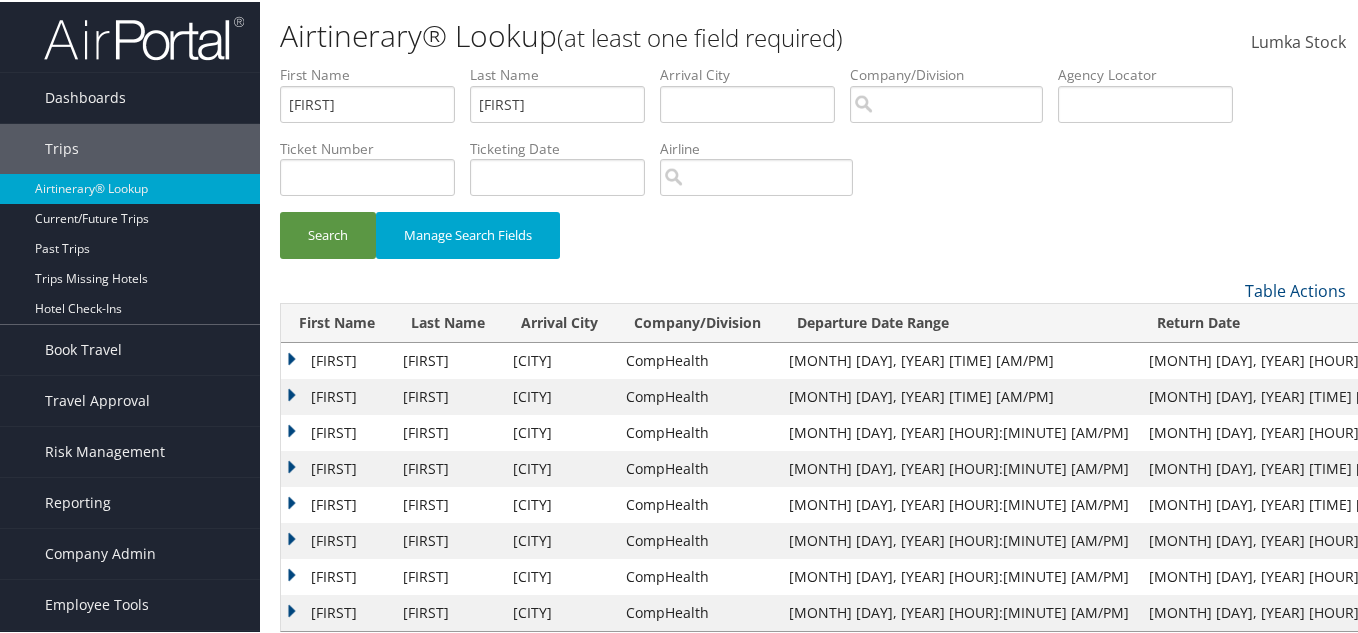 click on "[FIRST]" at bounding box center (337, 395) 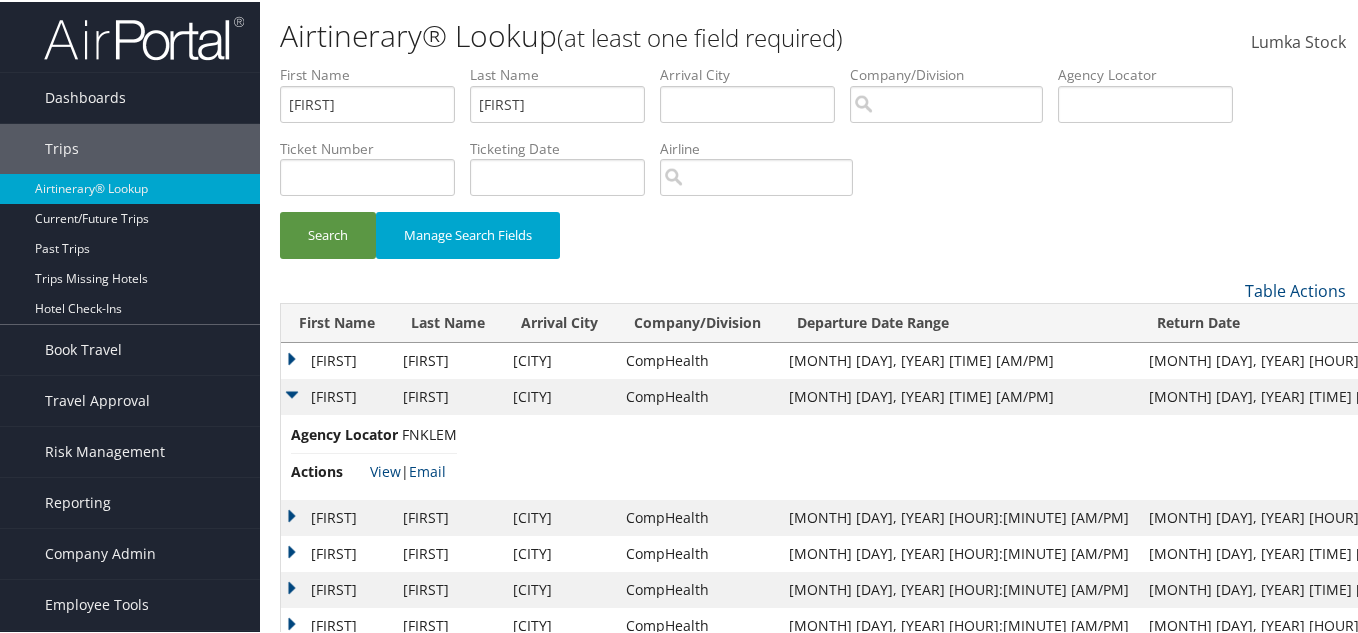 click on "FNKLEM" at bounding box center (429, 432) 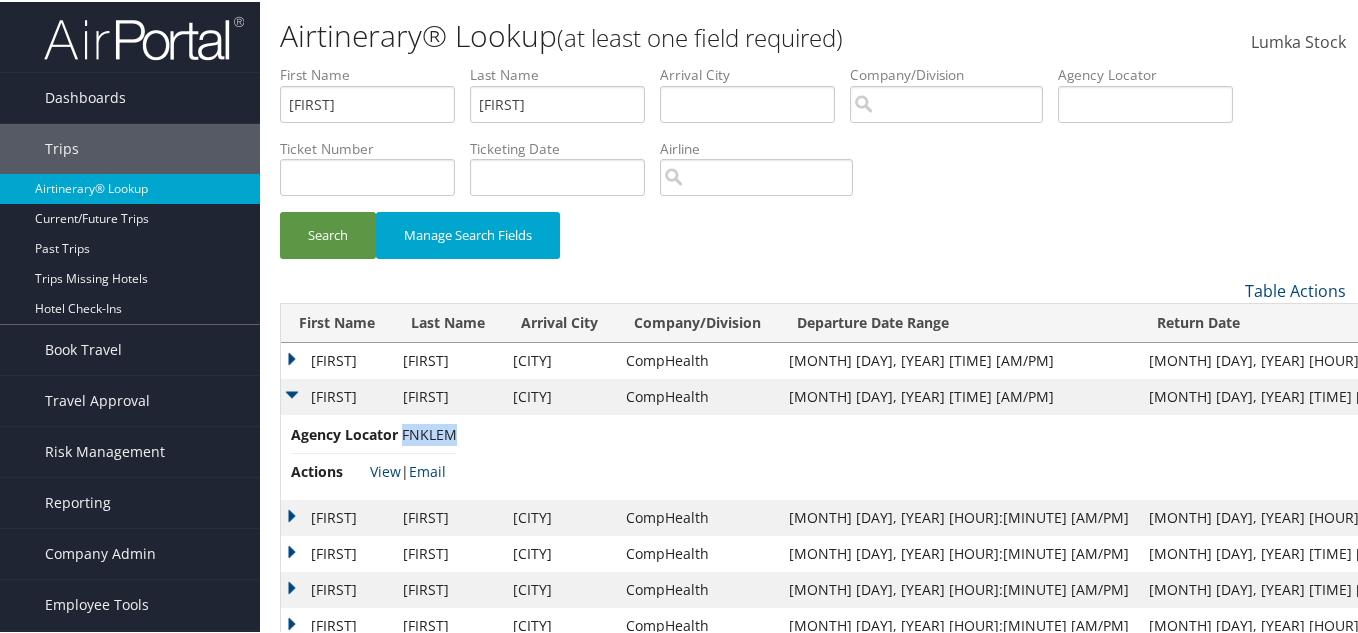 click on "FNKLEM" at bounding box center [429, 432] 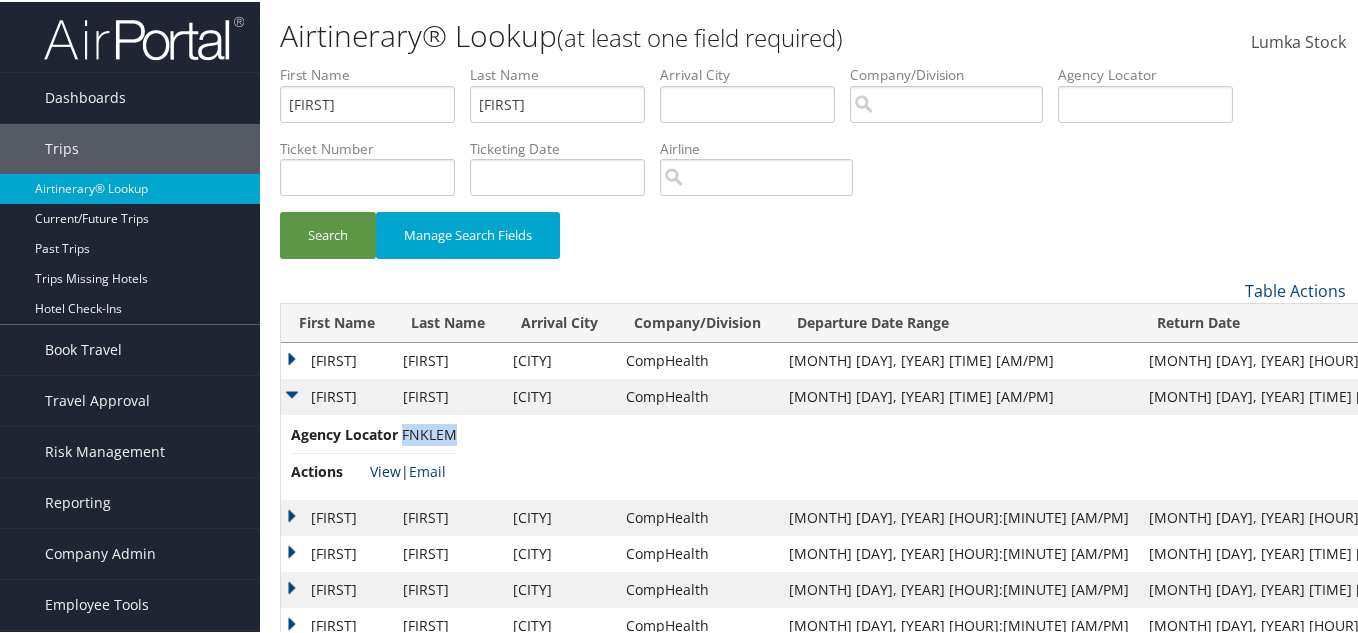 click on "View" at bounding box center [385, 469] 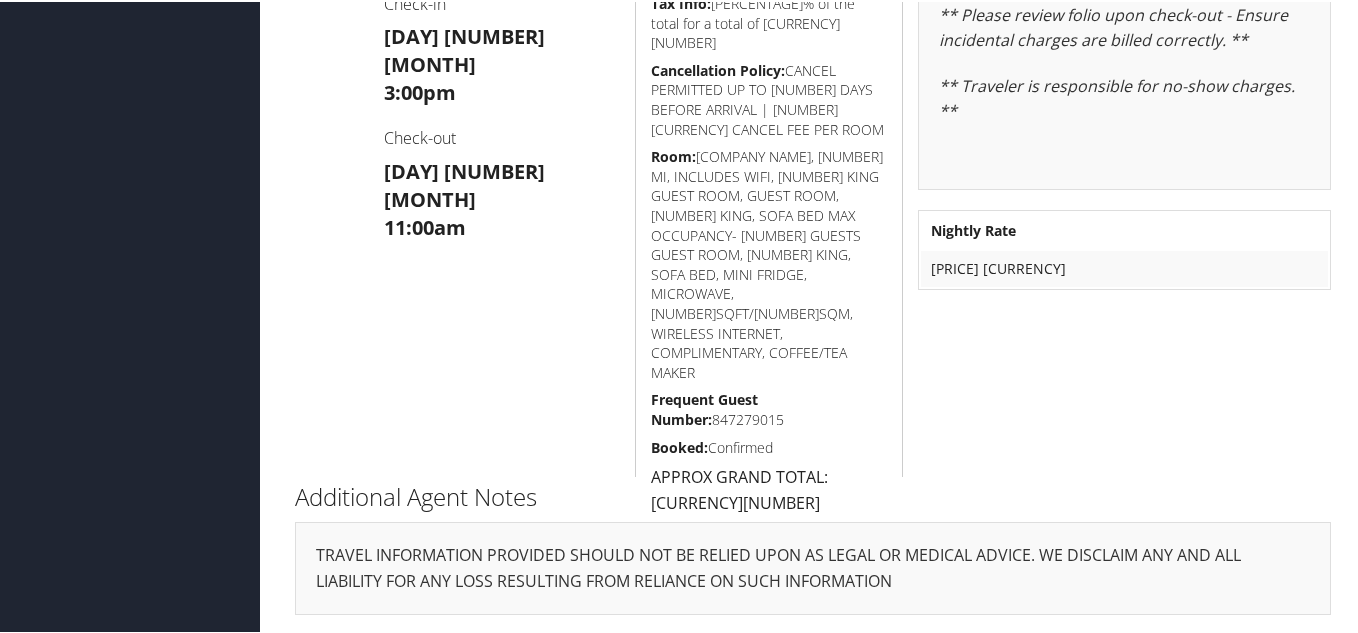 scroll, scrollTop: 771, scrollLeft: 0, axis: vertical 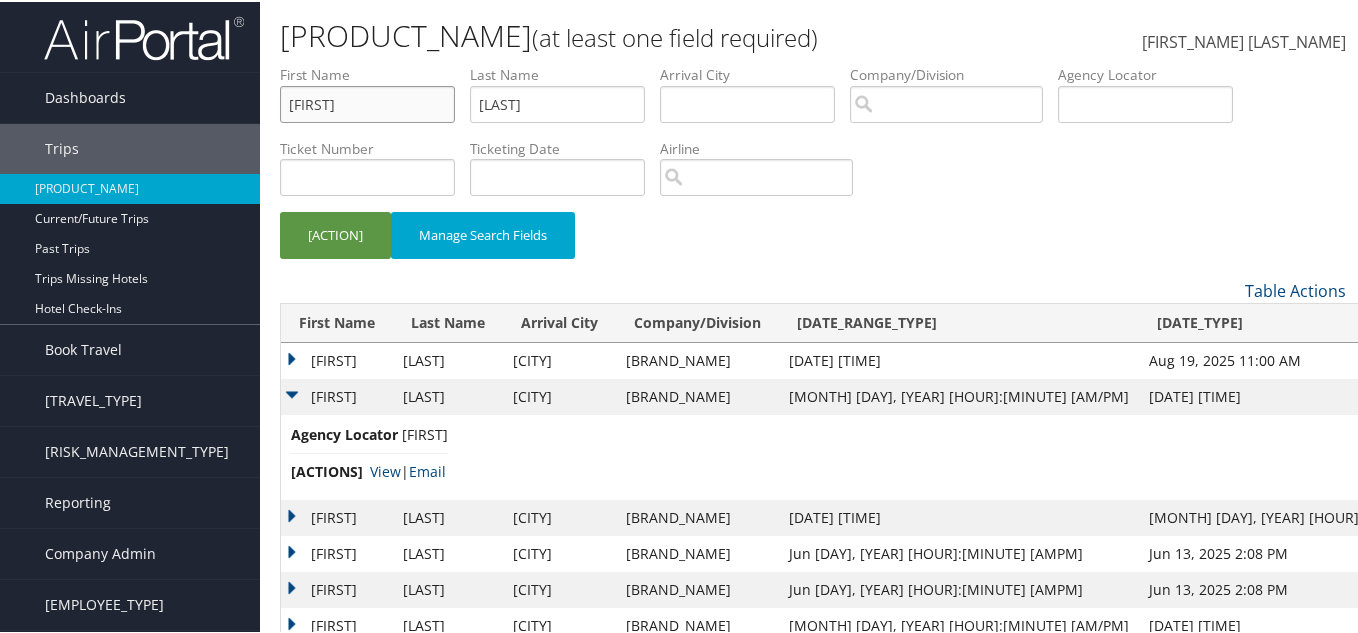 drag, startPoint x: 359, startPoint y: 103, endPoint x: 263, endPoint y: 91, distance: 96.74709 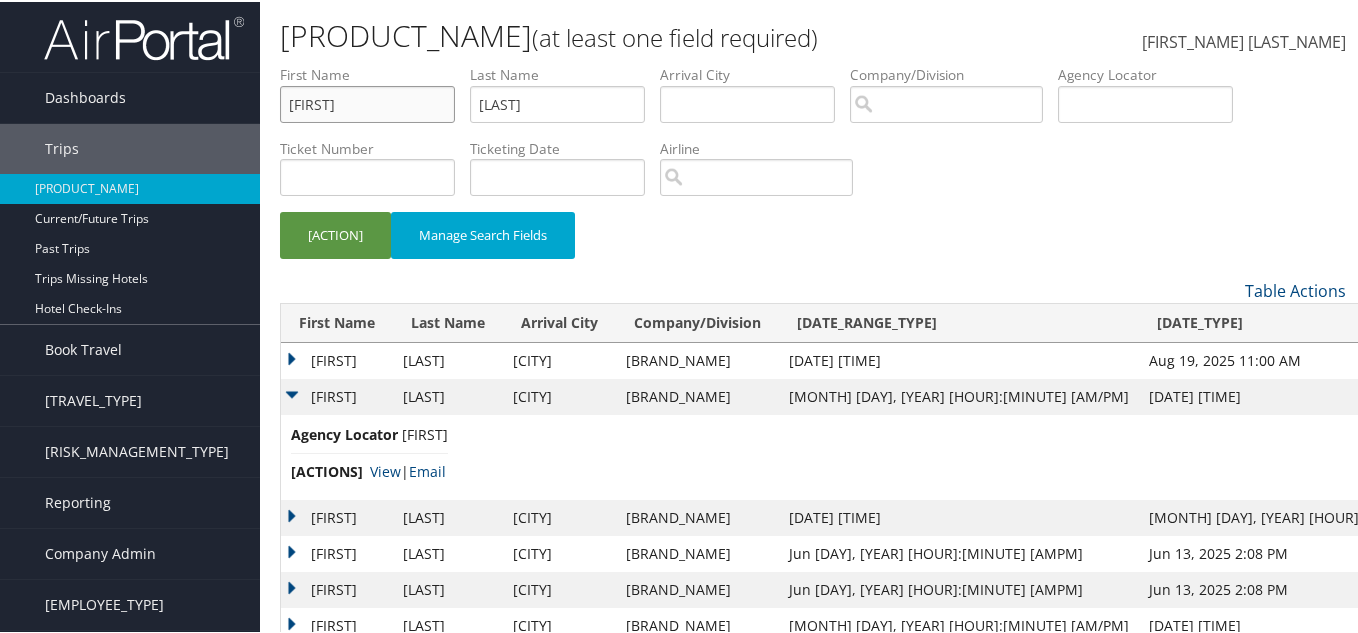 click on "Airtinerary® Lookup  (at least one field required)
Lumka Stock
Lumka Stock
My Settings
Travel Agency Contacts
Log Consulting Time
View Travel Profile" at bounding box center (813, 374) 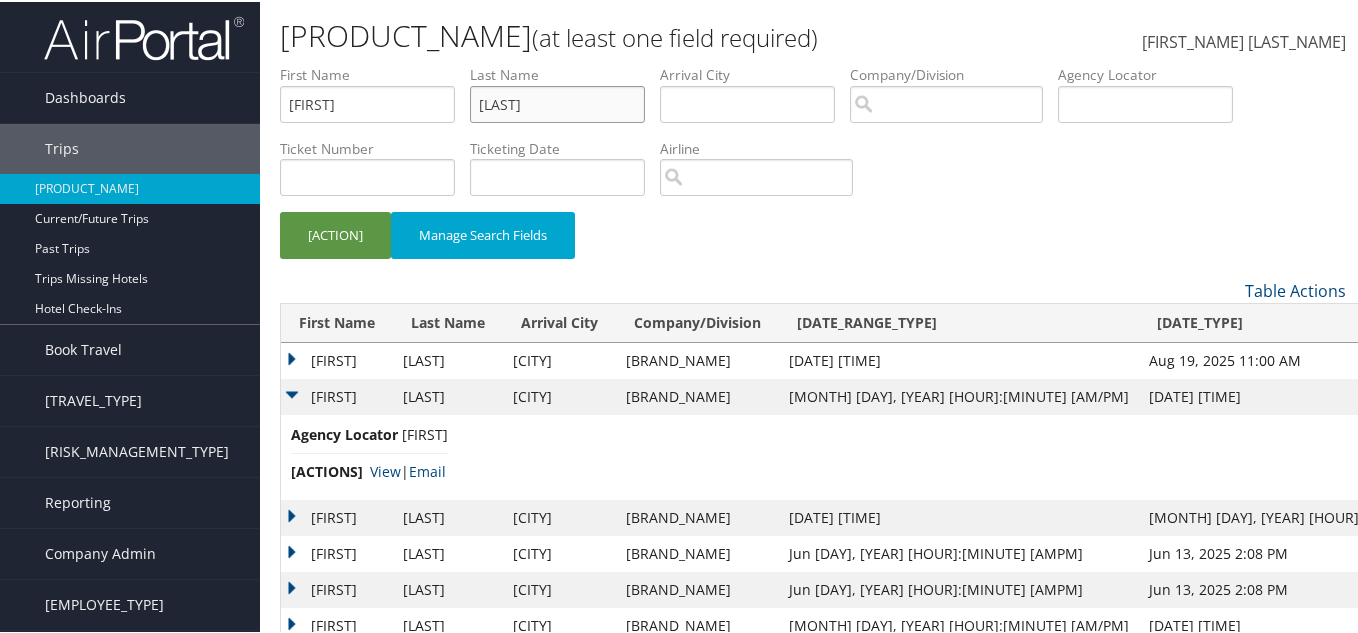 drag, startPoint x: 572, startPoint y: 109, endPoint x: 444, endPoint y: 107, distance: 128.01562 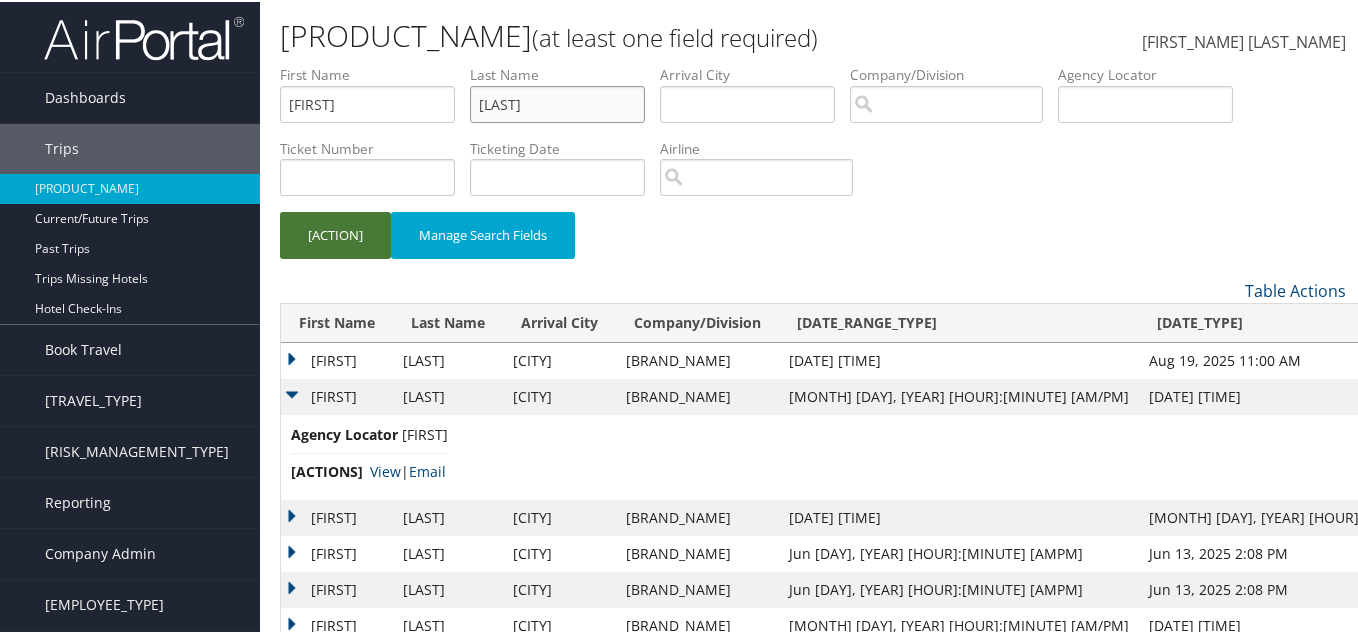 type on "caldwell" 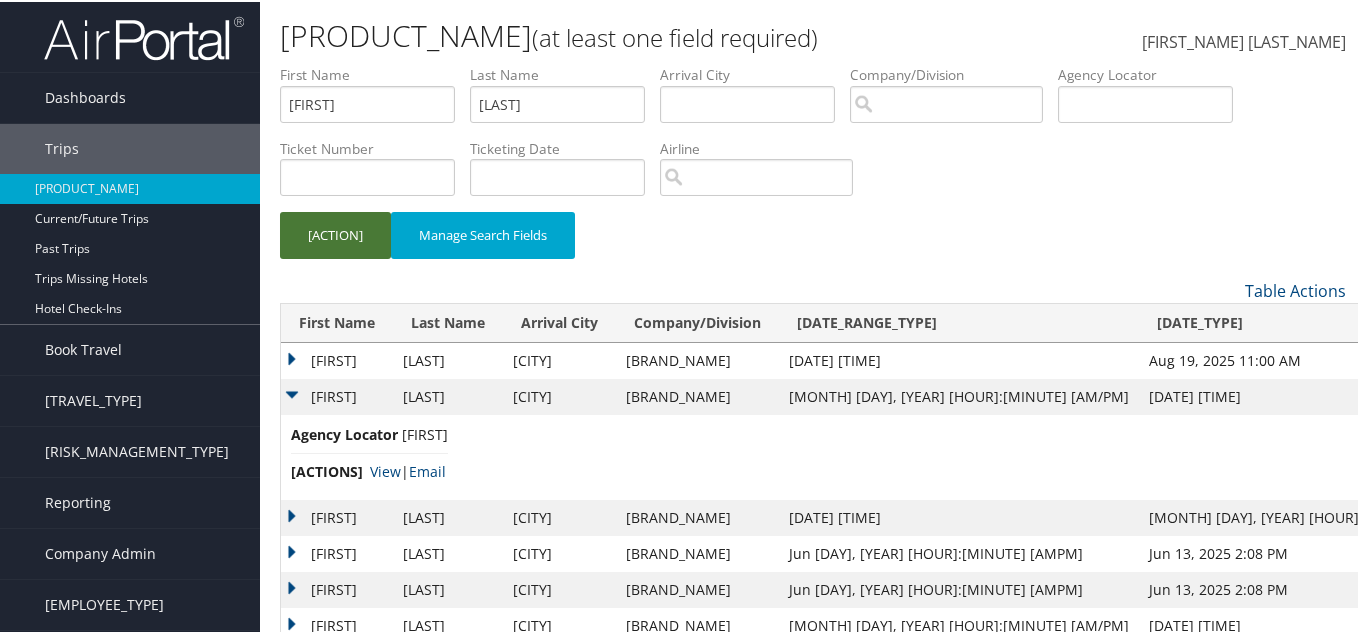 click on "Search" at bounding box center (335, 233) 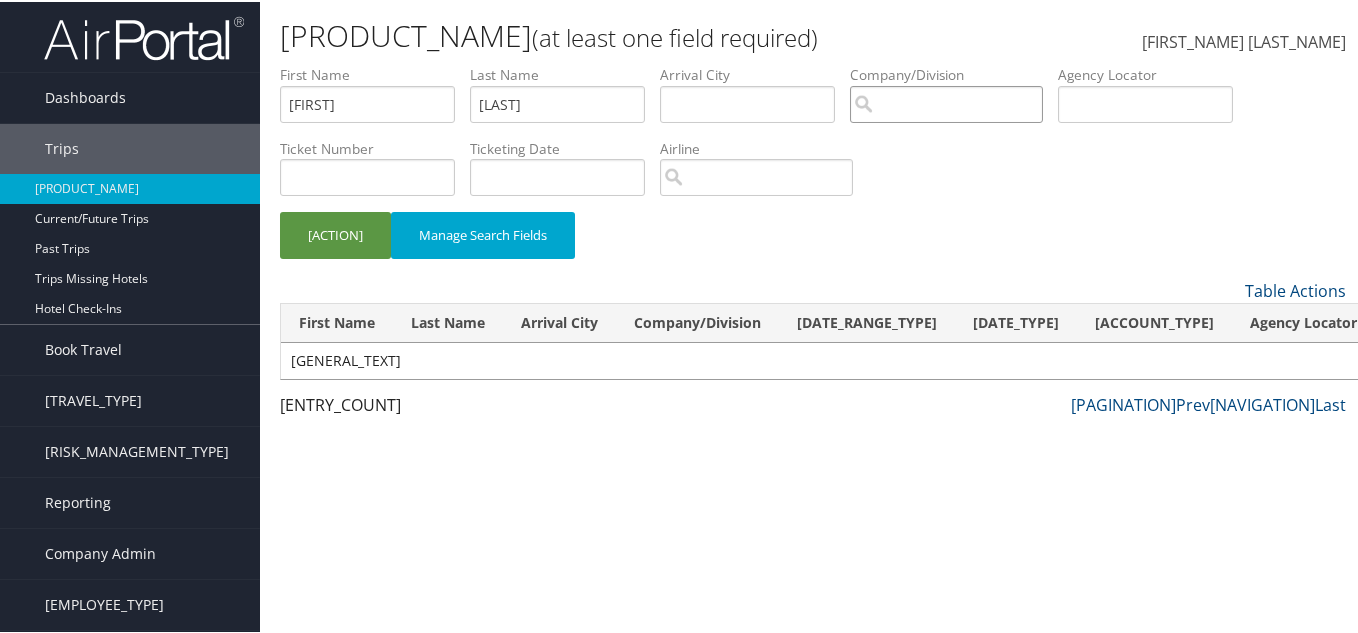 click at bounding box center [946, 102] 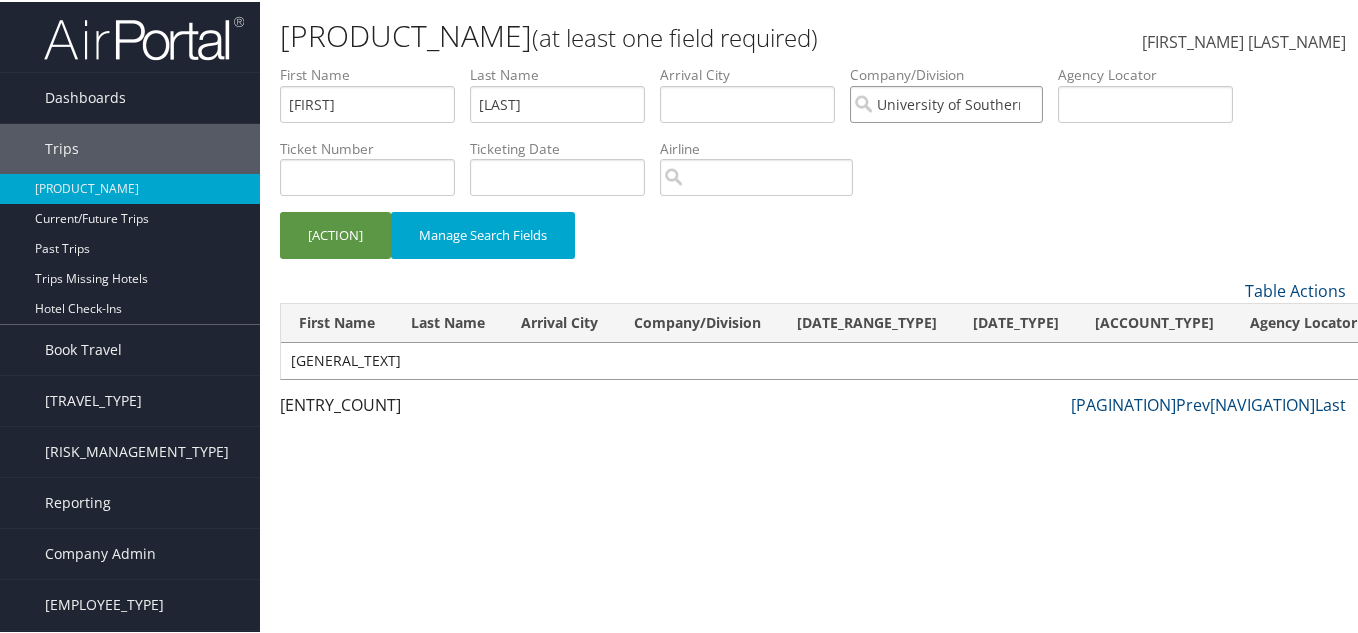 scroll, scrollTop: 0, scrollLeft: 31, axis: horizontal 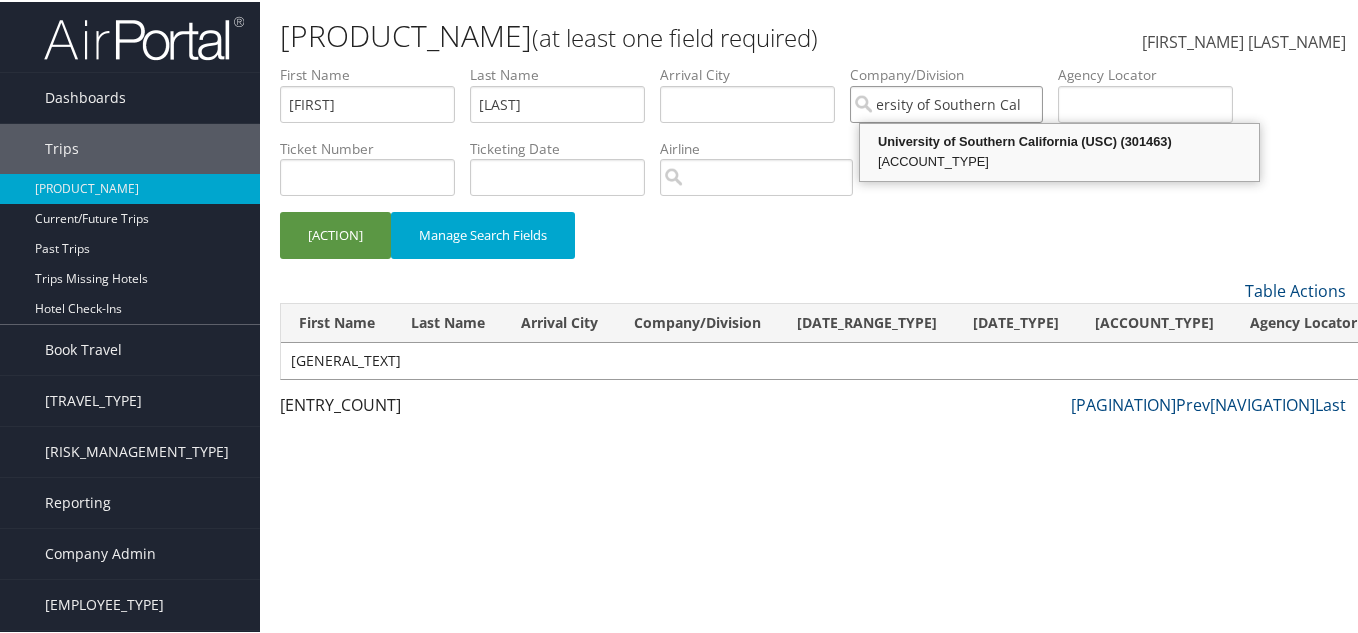 click on "University of Southern California (USC) (301463)" at bounding box center (1059, 140) 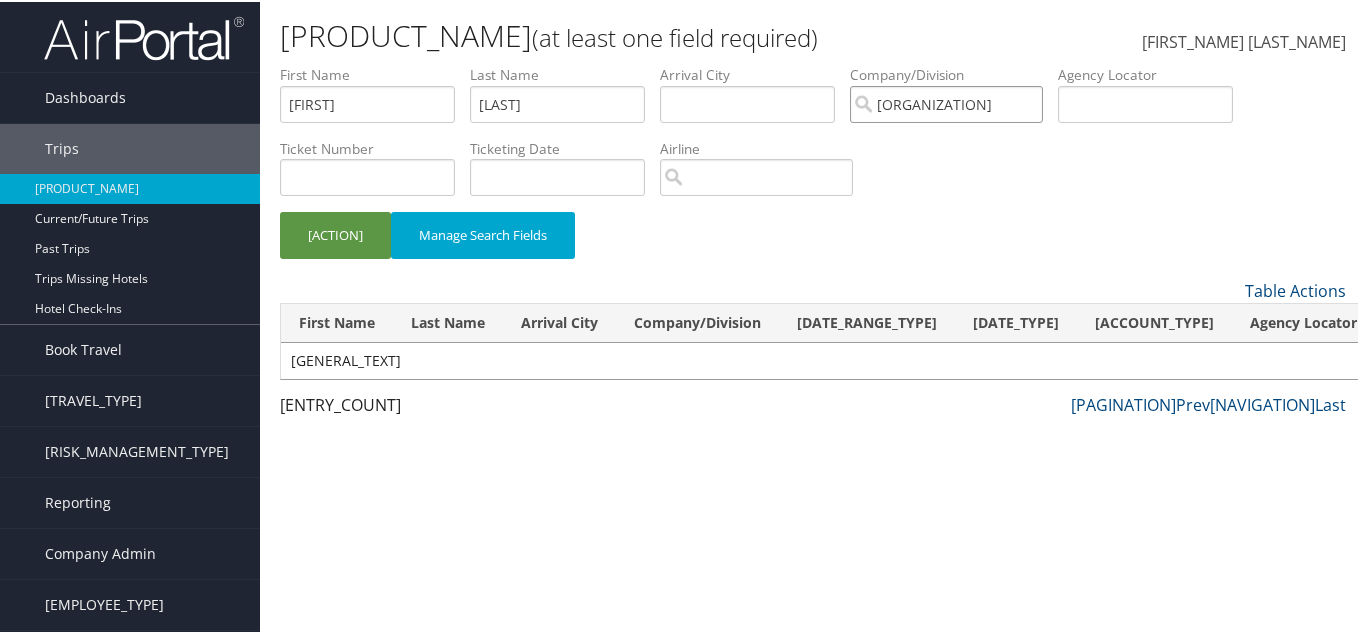 type on "University of Southern California (USC)" 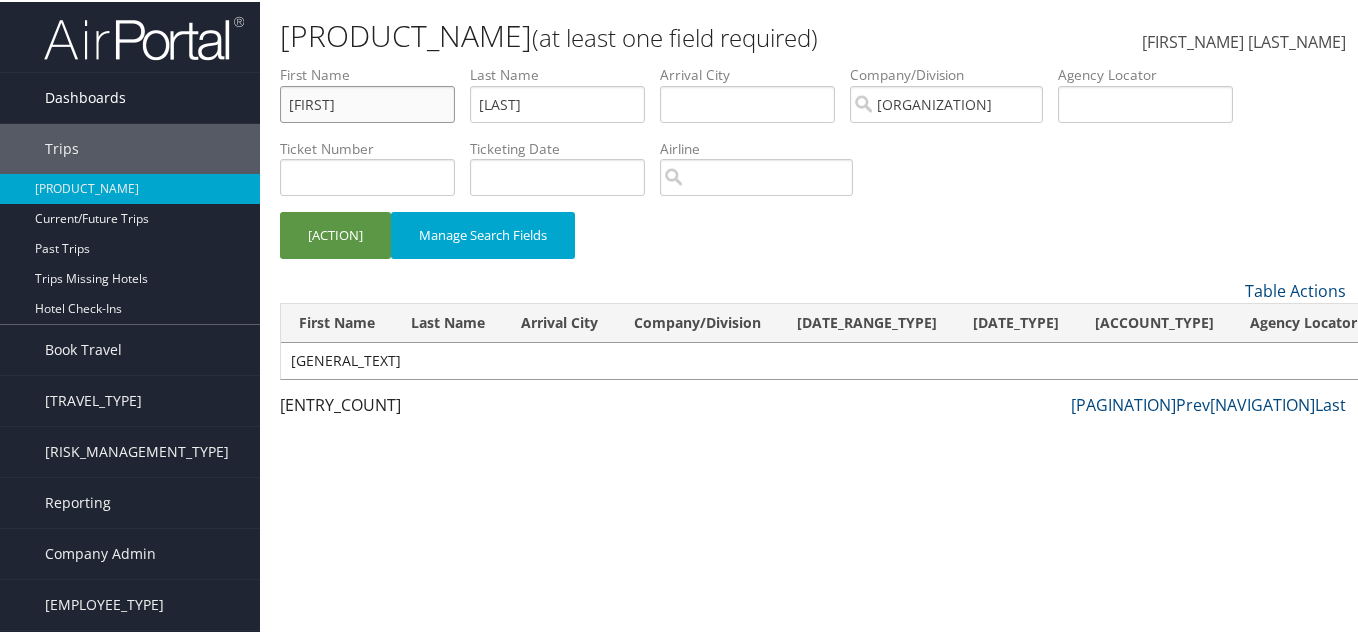 scroll, scrollTop: 0, scrollLeft: 0, axis: both 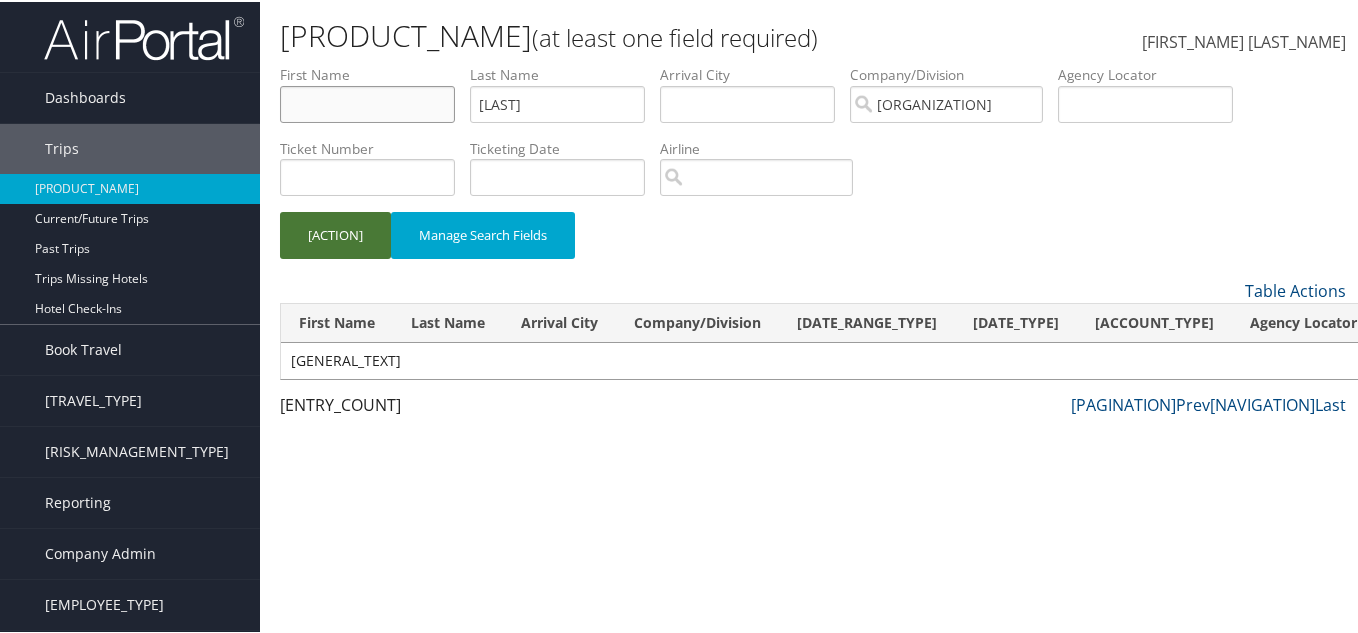 type 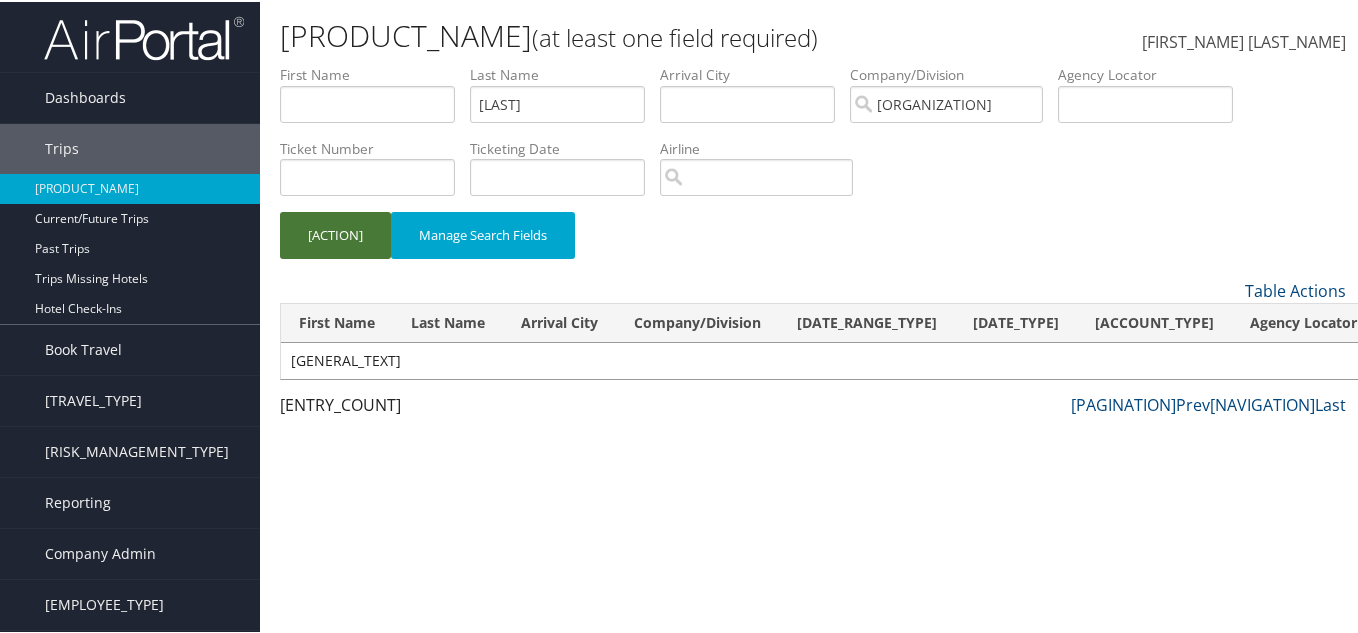 click on "Search" at bounding box center [335, 233] 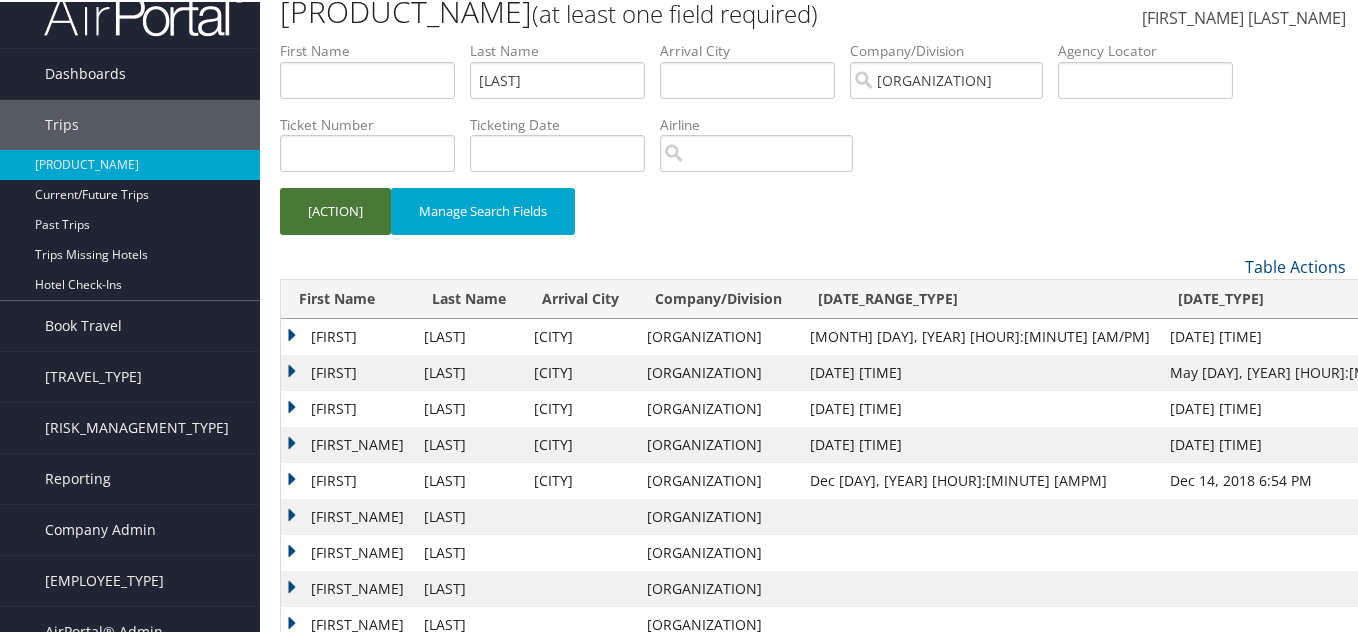 scroll, scrollTop: 0, scrollLeft: 0, axis: both 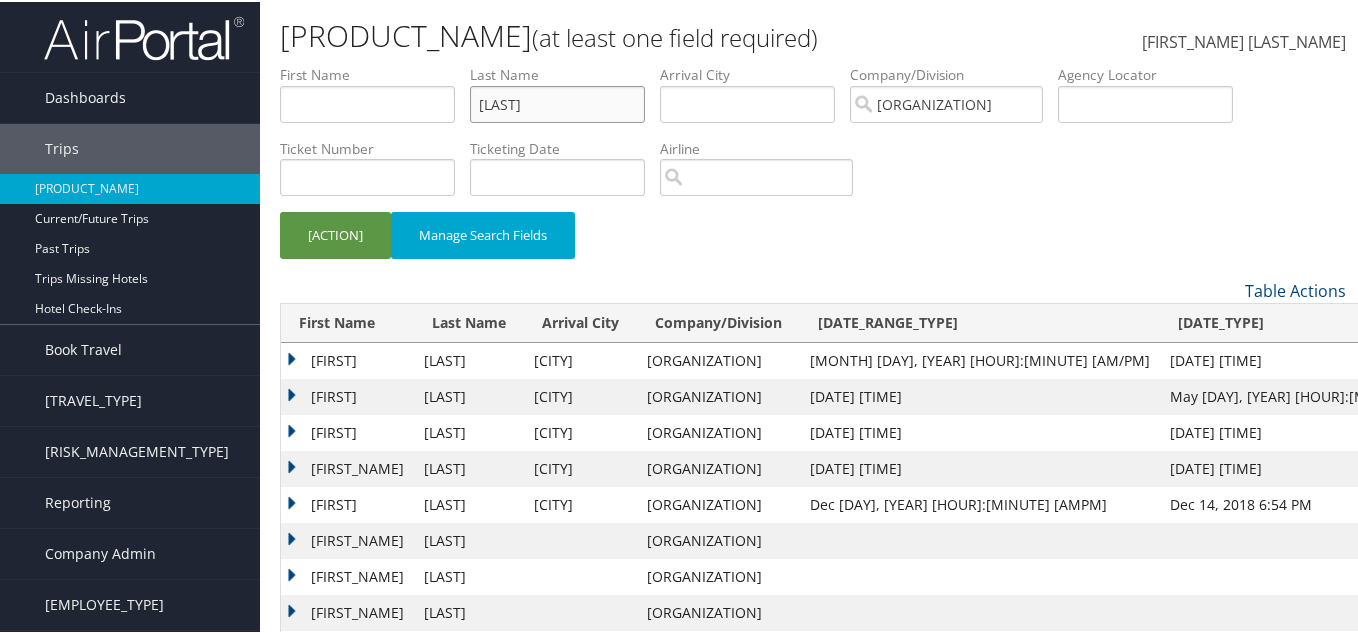 click on "First Name Last Name caldwell Departure City Arrival City Company/Division University of Southern California (USC) Airport/City Code Departure Date Range Agency Locator Ticket Number Ticketing Date Invoice Number Flight Number Agent Name Air Confirmation Hotel Confirmation Credit Card - Last 4 Digits Airline Car Rental Chain Hotel Chain Rail Vendor Authorization Billable Client Code Cost Center Department Explanation Manager ID Project Purpose Region Traveler ID" at bounding box center (813, 63) 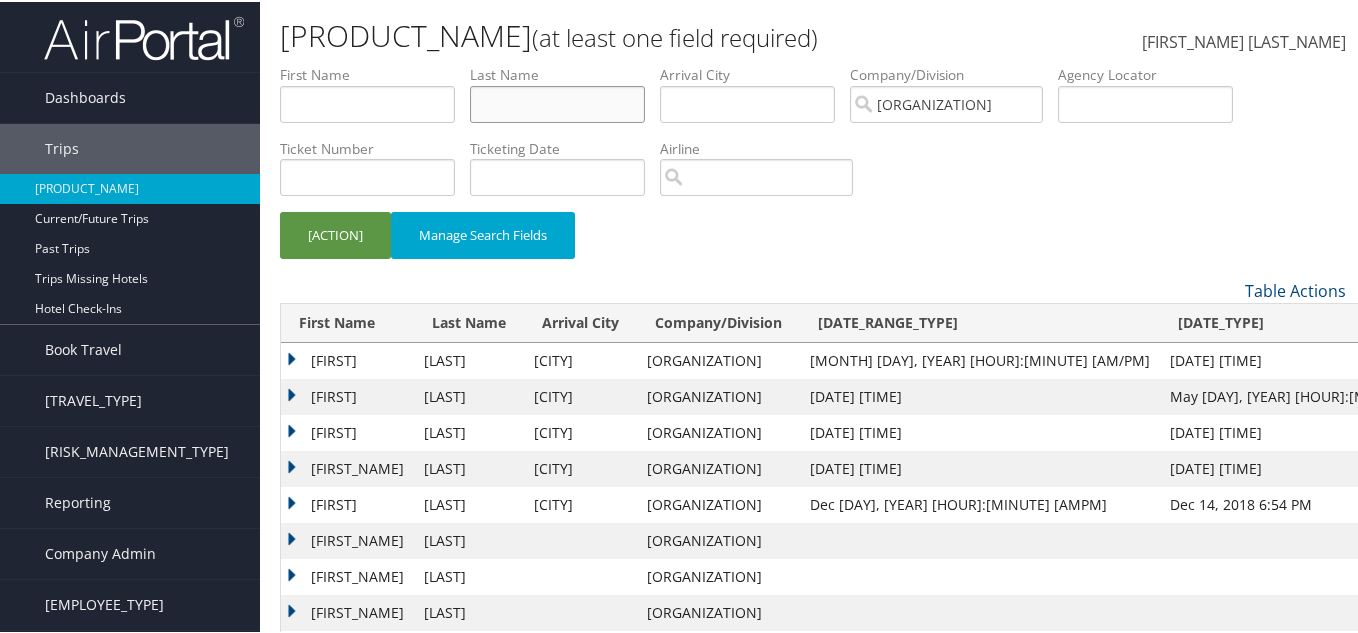type 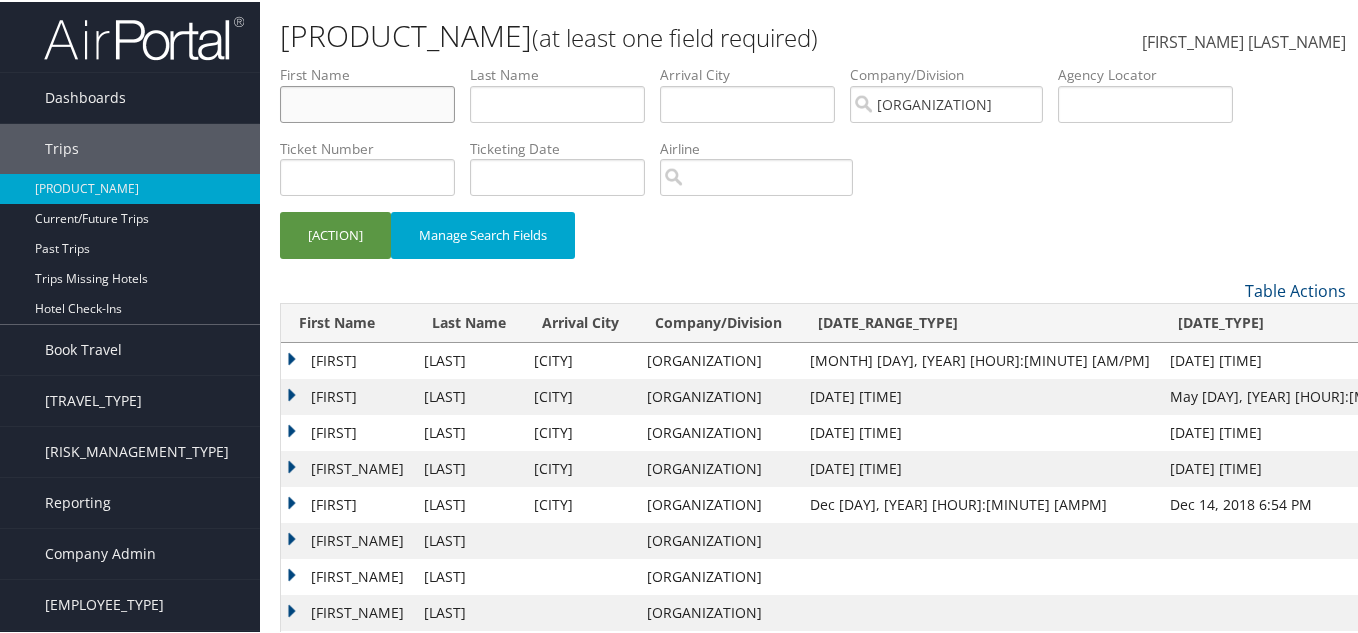 click at bounding box center (367, 102) 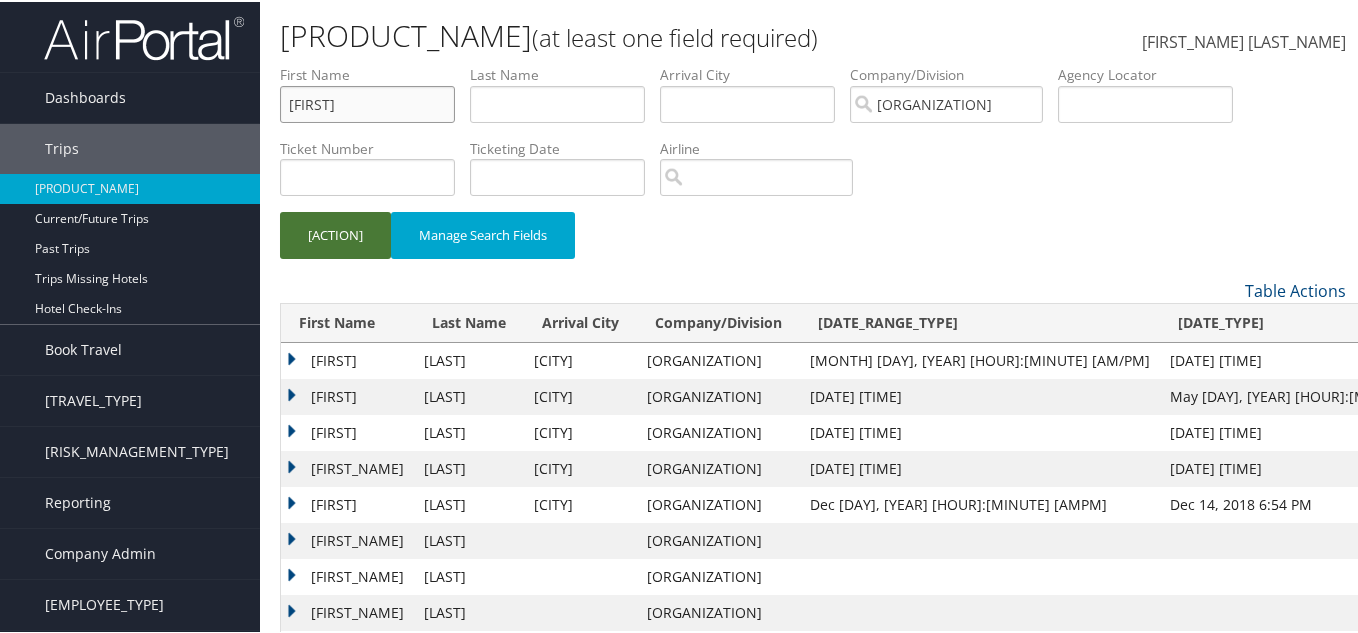 type on "mikael" 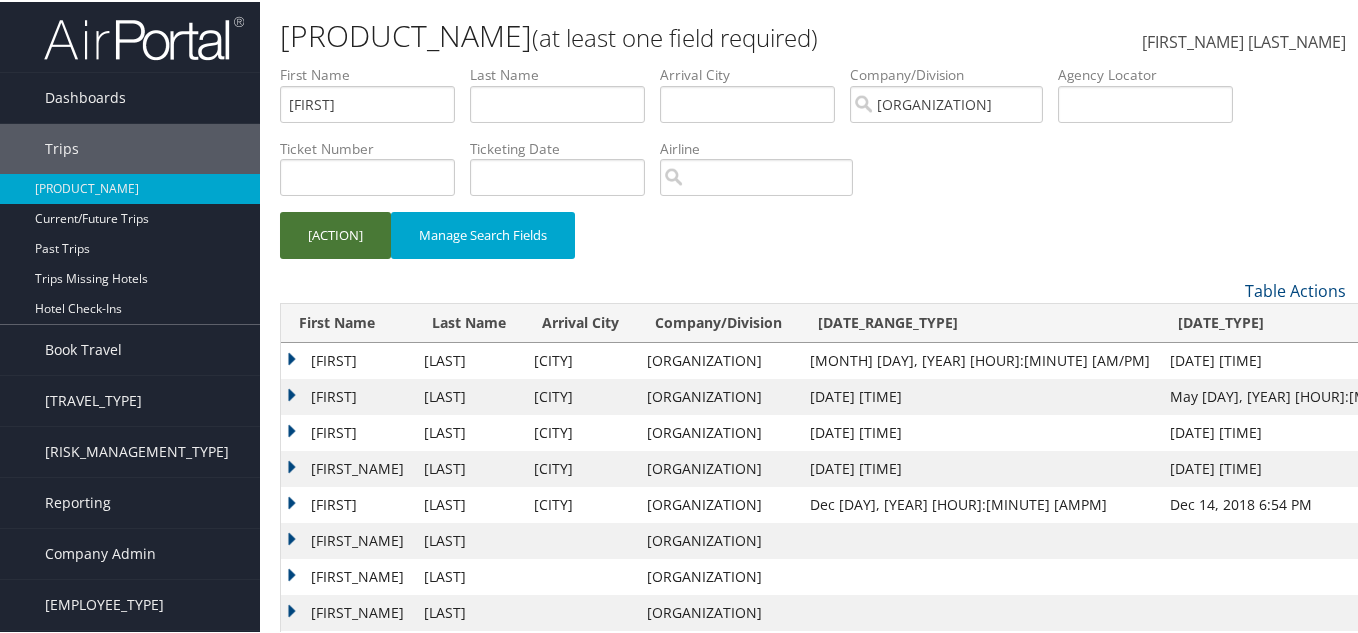 click on "Search" at bounding box center (335, 233) 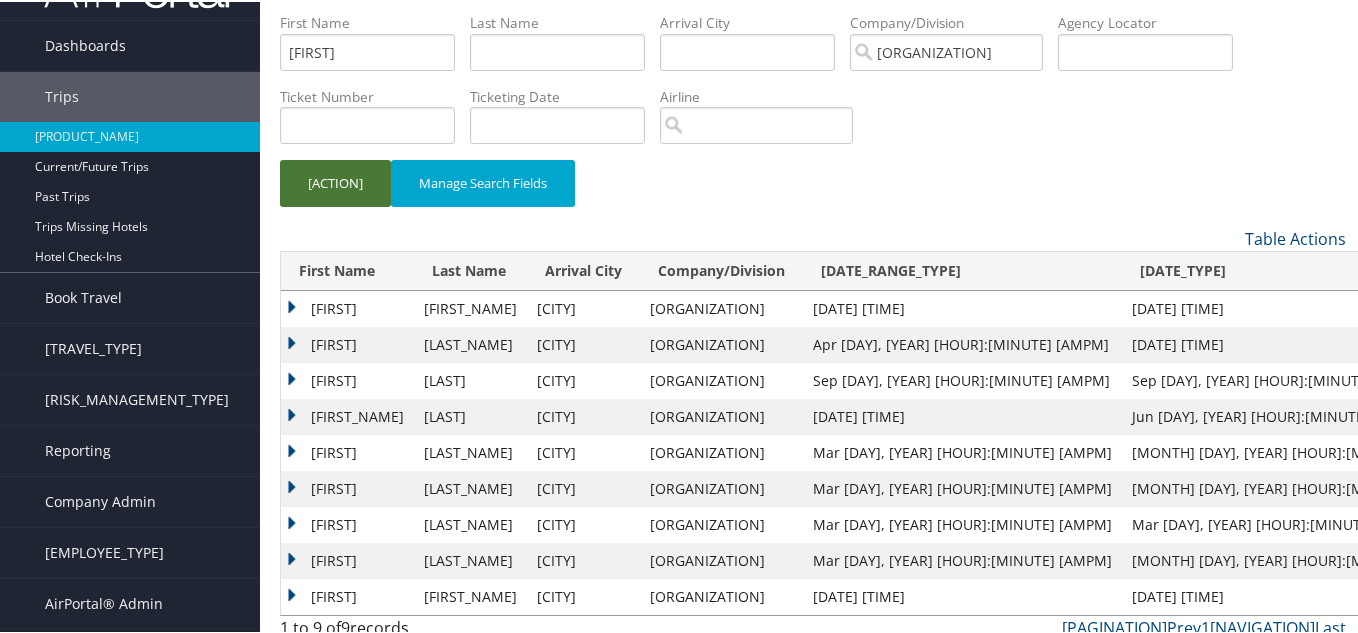 scroll, scrollTop: 67, scrollLeft: 0, axis: vertical 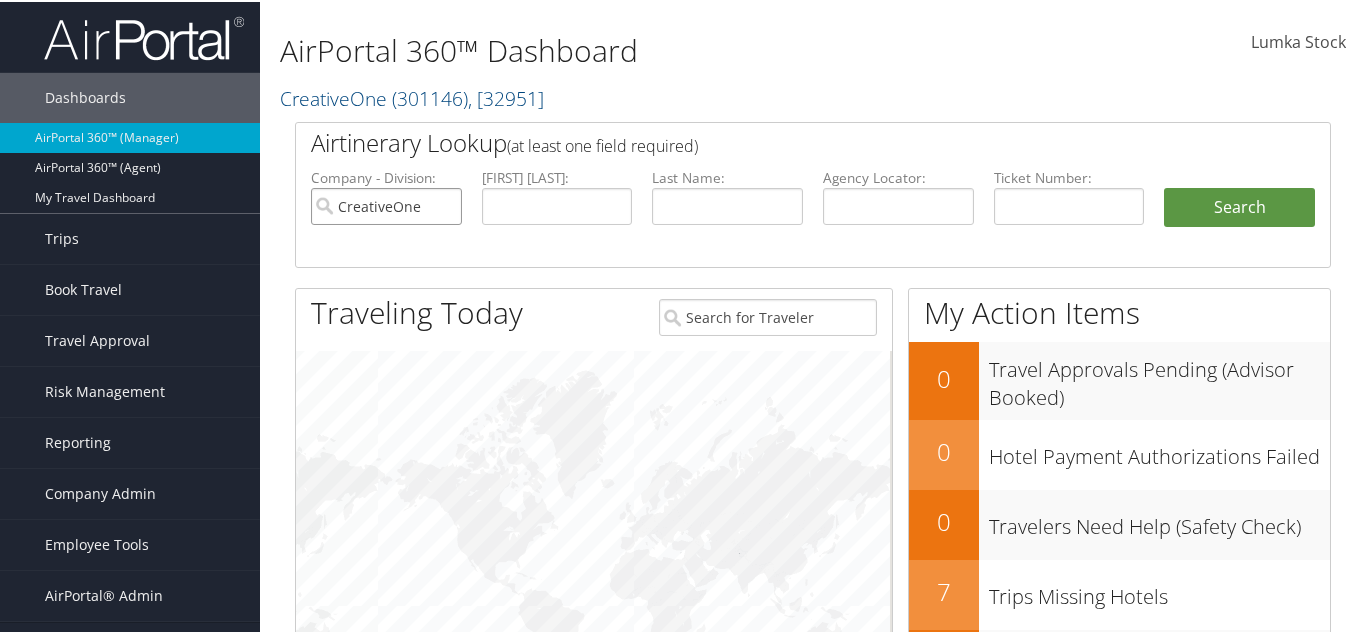 click on "[COMPANY NAME]" at bounding box center [386, 204] 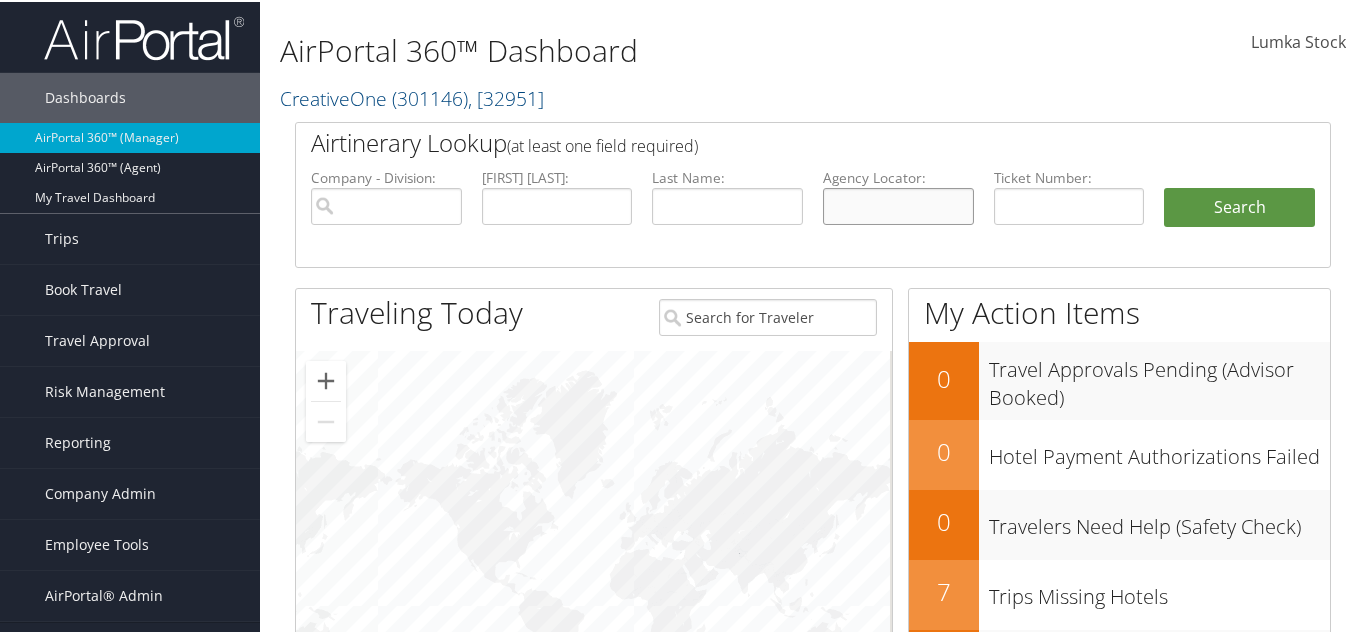 click at bounding box center (898, 204) 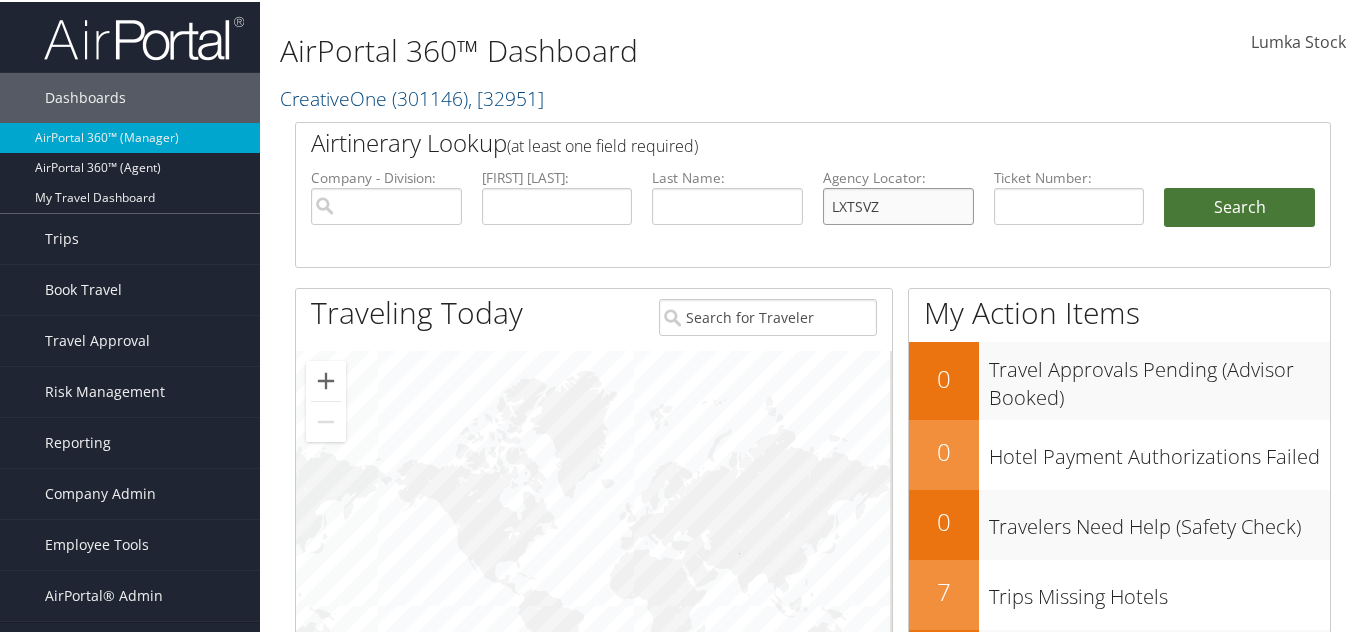 type on "LXTSVZ" 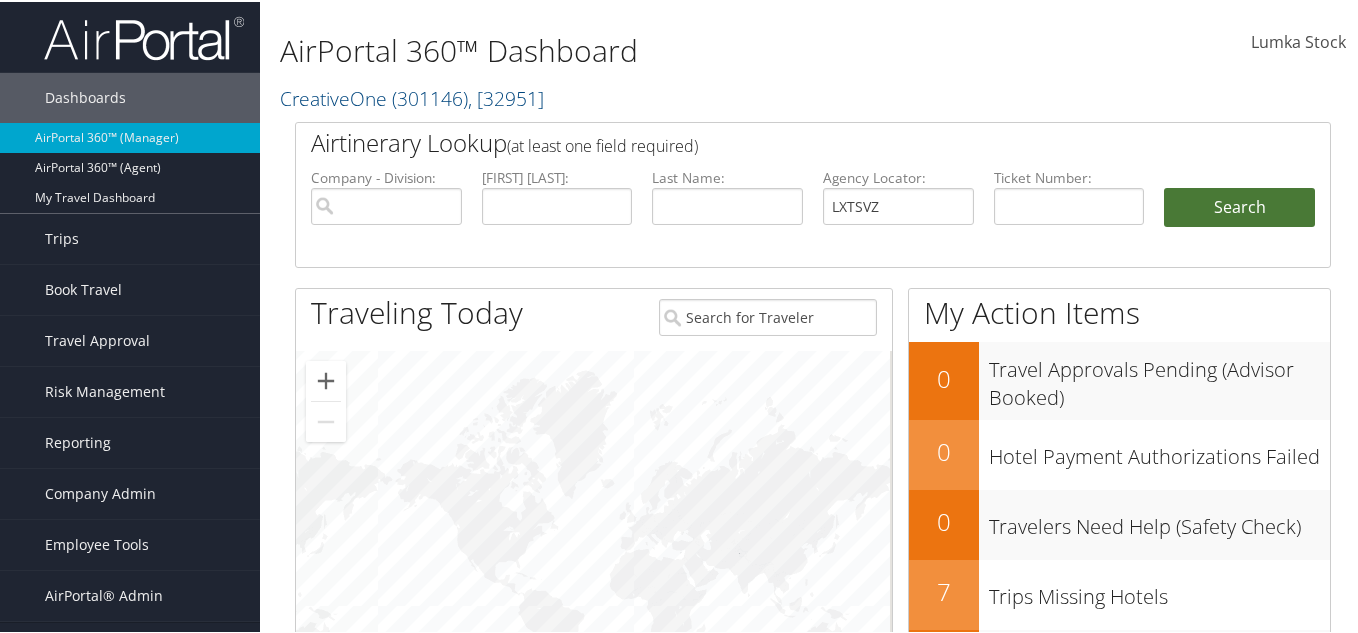 click on "Search" at bounding box center (1239, 206) 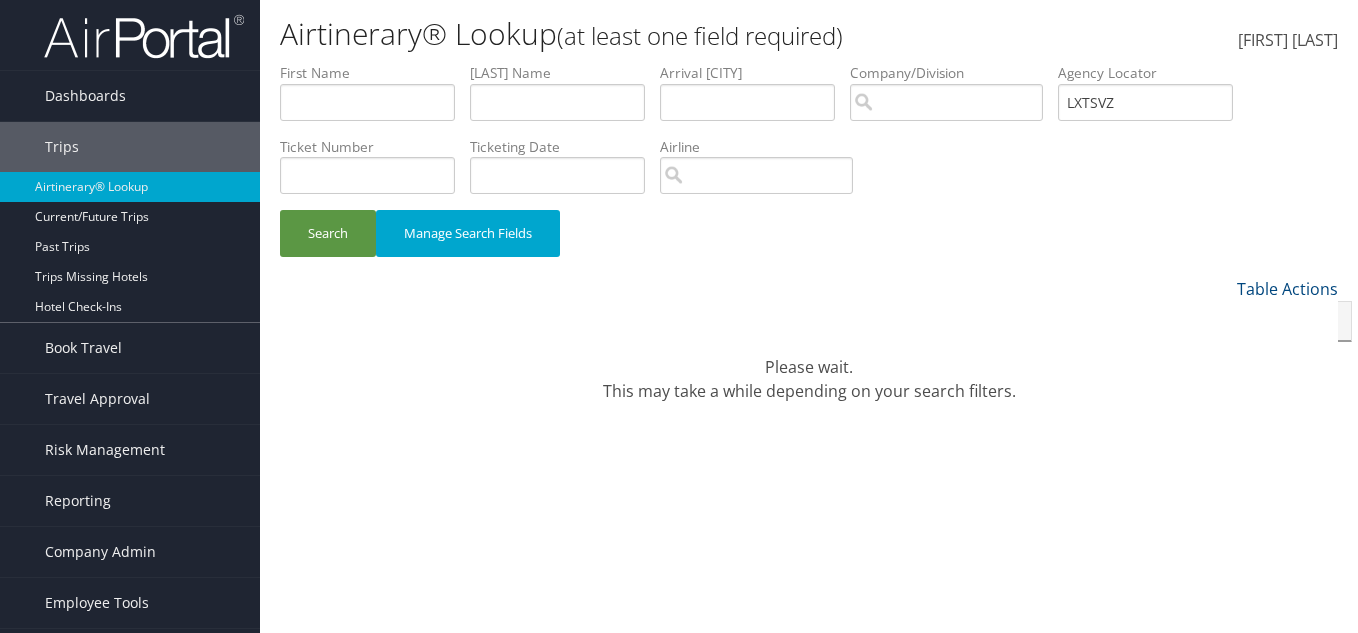 scroll, scrollTop: 0, scrollLeft: 0, axis: both 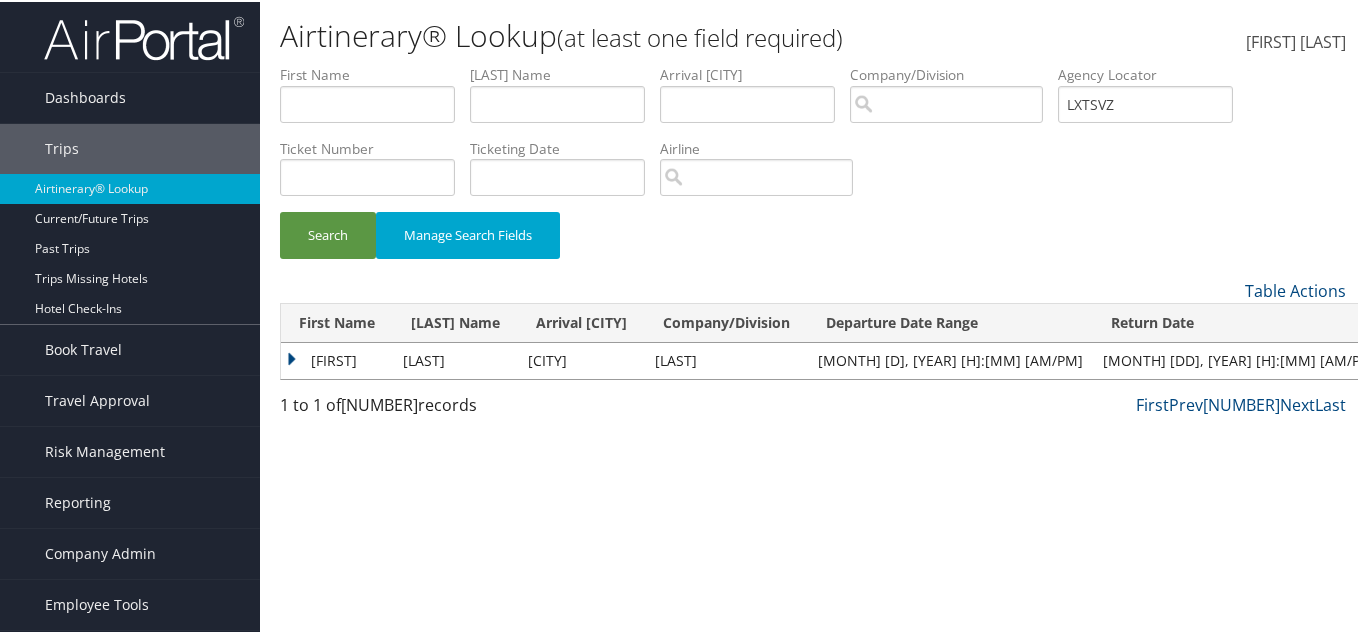 click on "William" at bounding box center [337, 359] 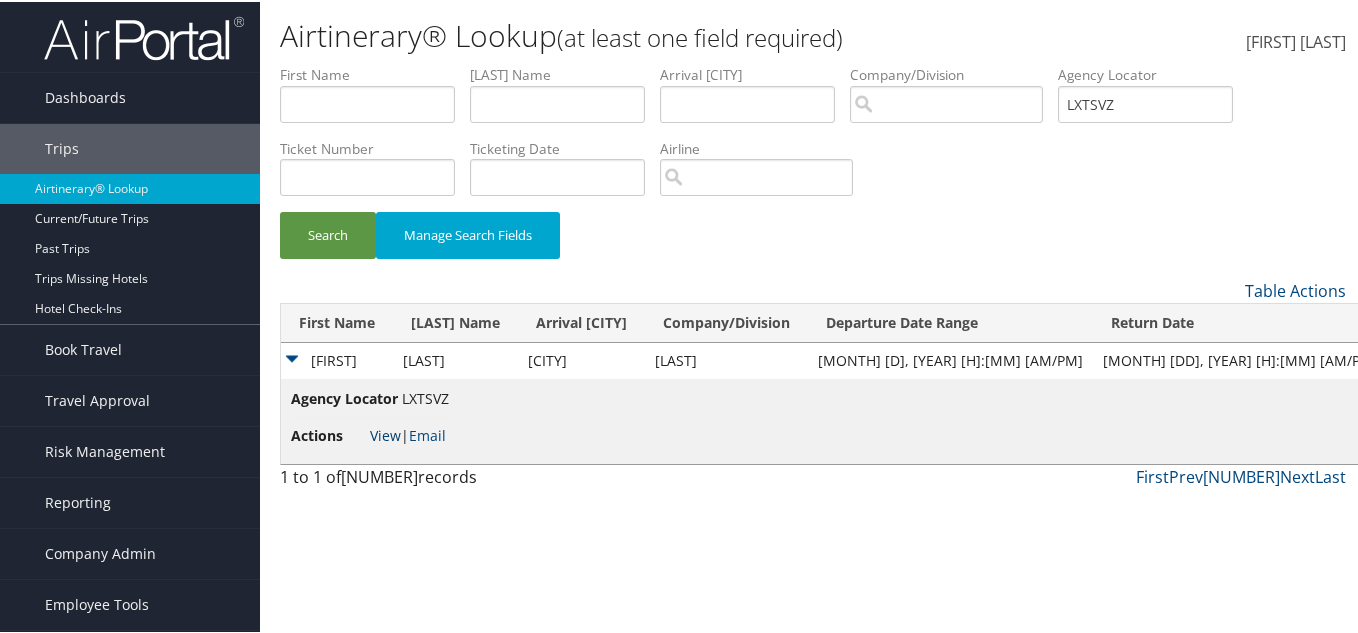click on "View" at bounding box center [385, 433] 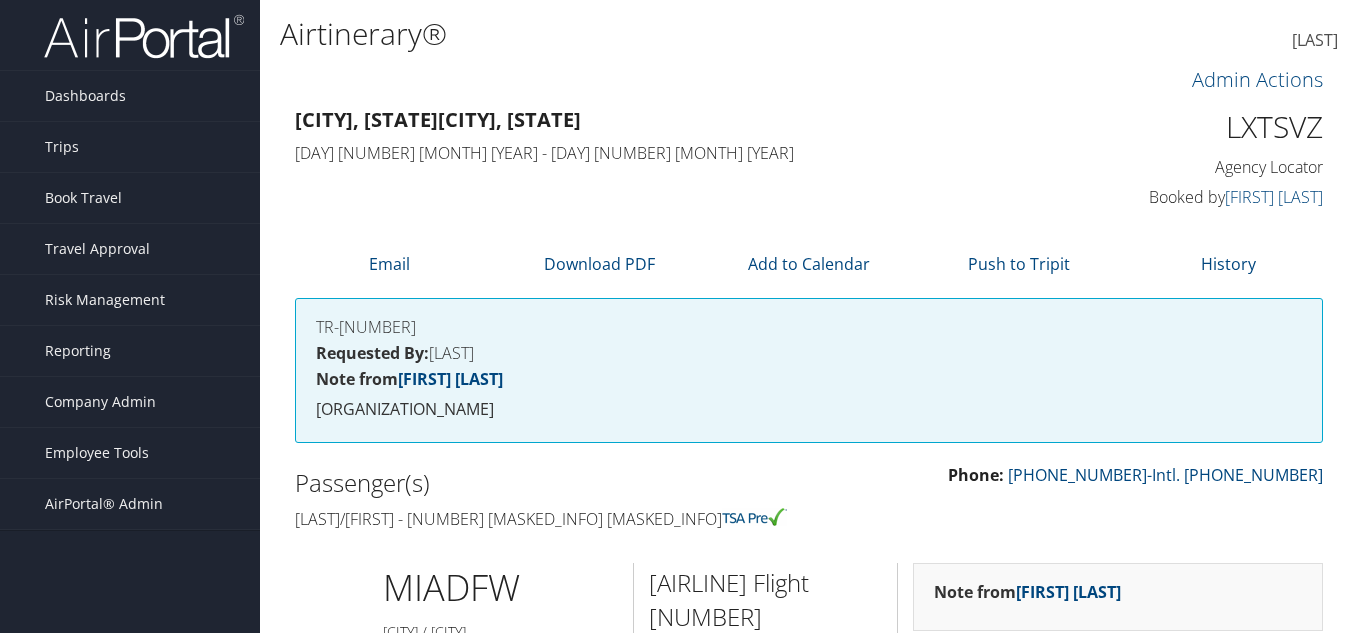 scroll, scrollTop: 0, scrollLeft: 0, axis: both 